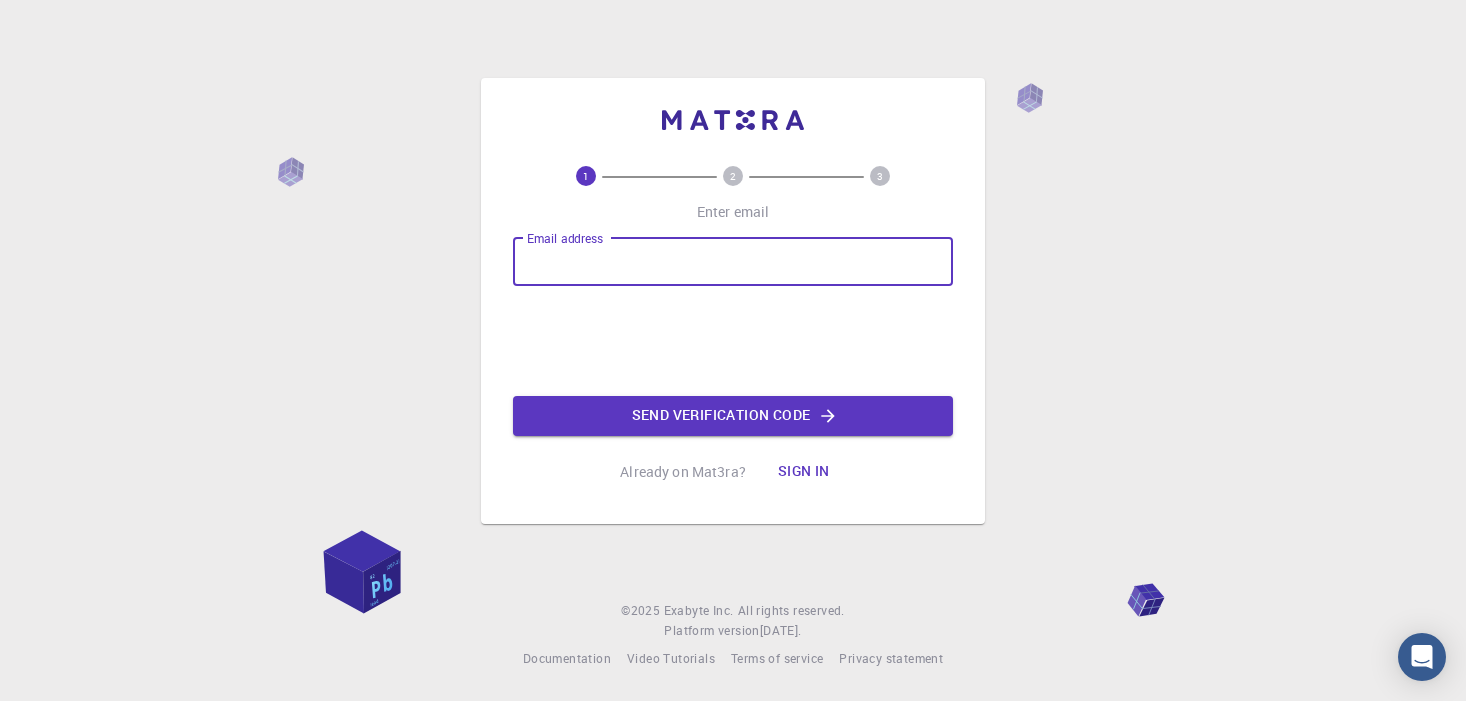 scroll, scrollTop: 0, scrollLeft: 0, axis: both 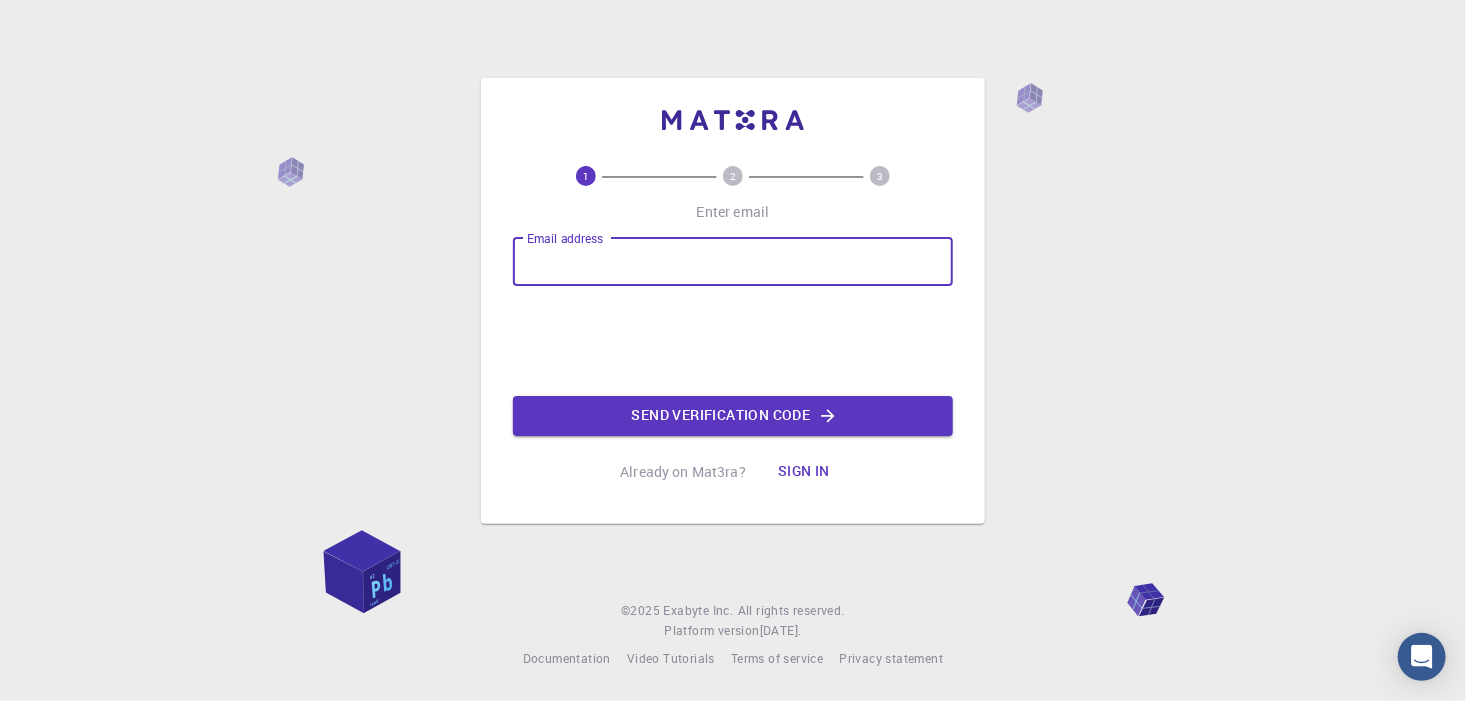 type on "[EMAIL_ADDRESS][DOMAIN_NAME]" 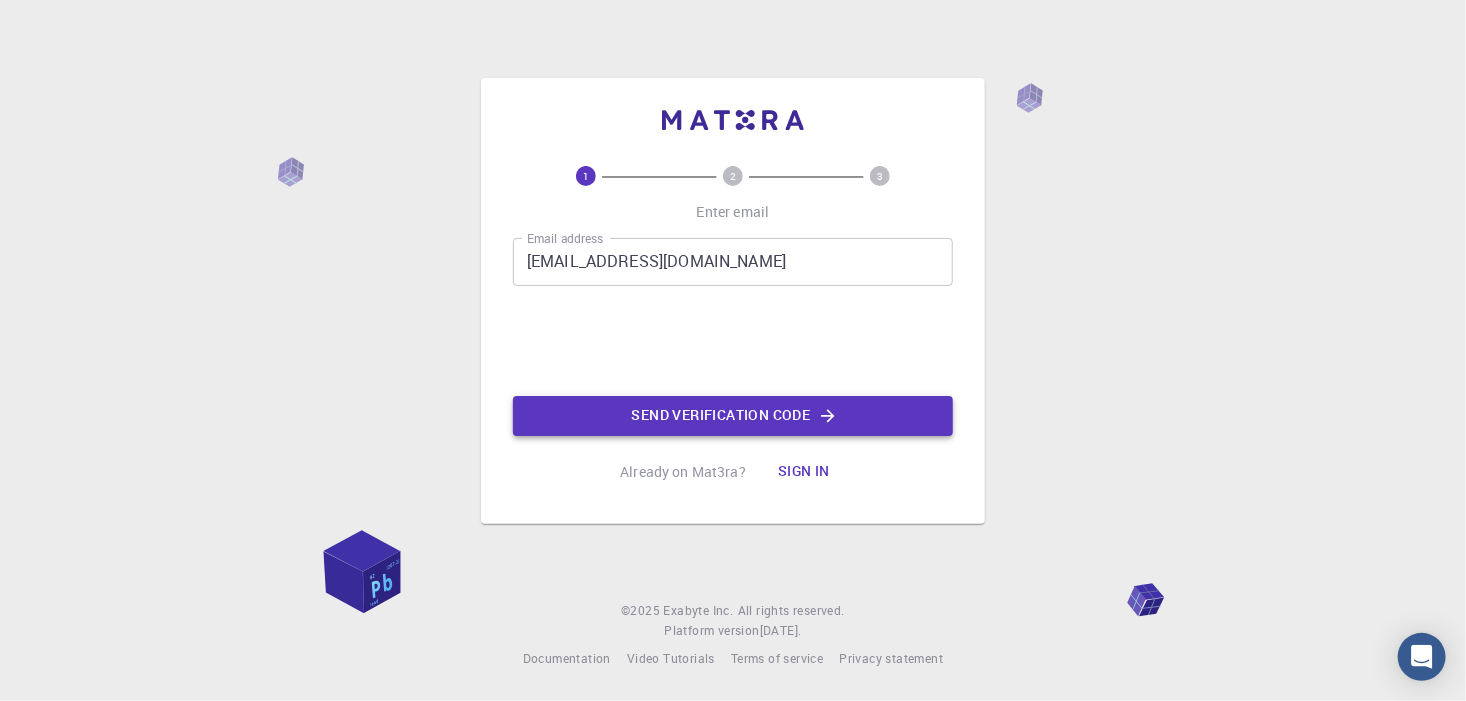 click on "Send verification code" 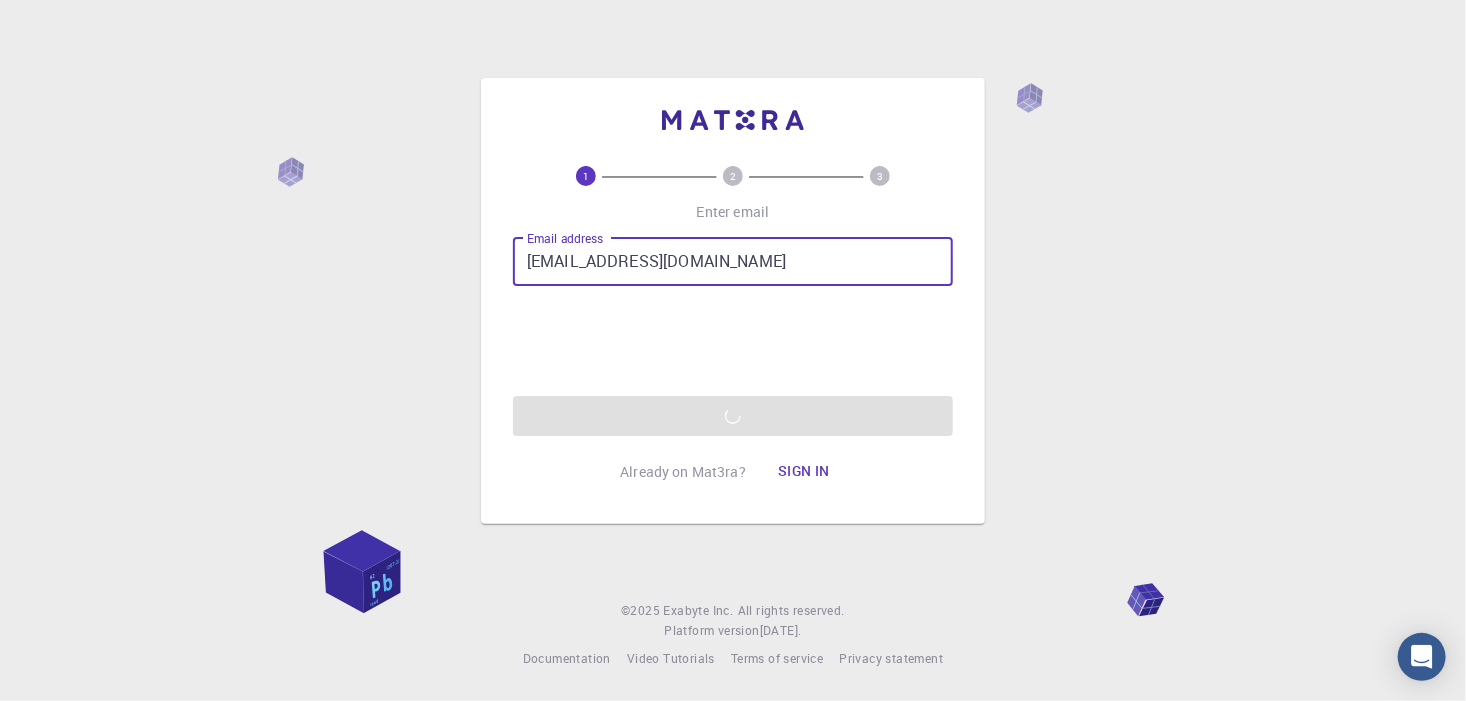 click on "[EMAIL_ADDRESS][DOMAIN_NAME]" at bounding box center [733, 262] 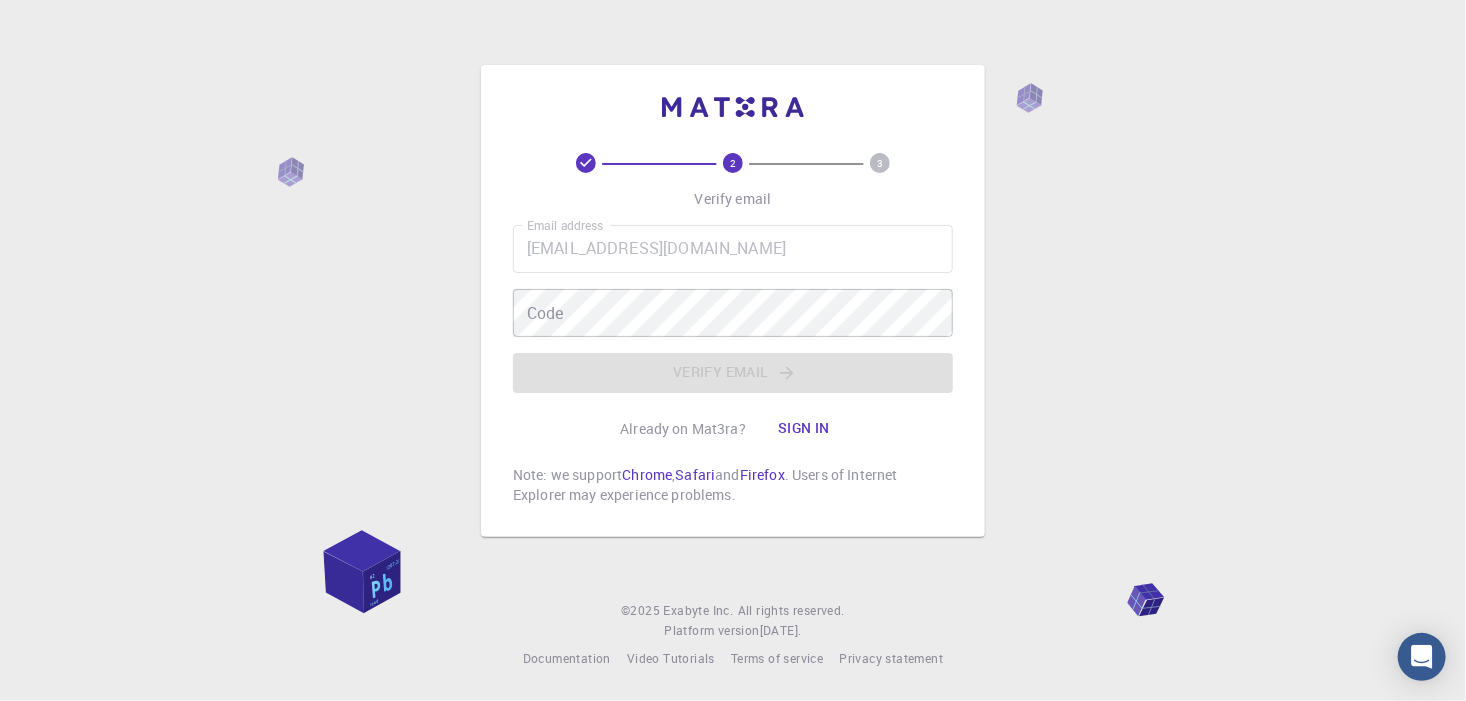 click 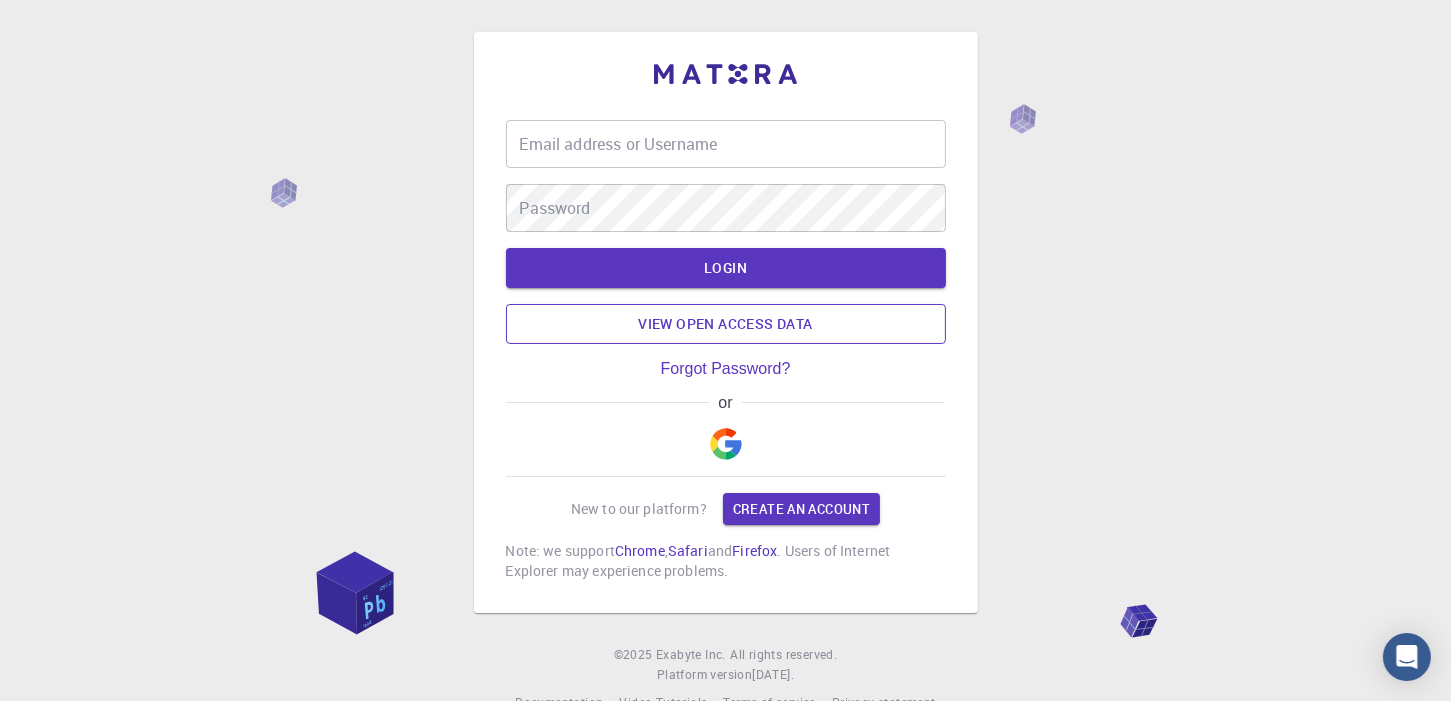 click on "View open access data" at bounding box center [726, 324] 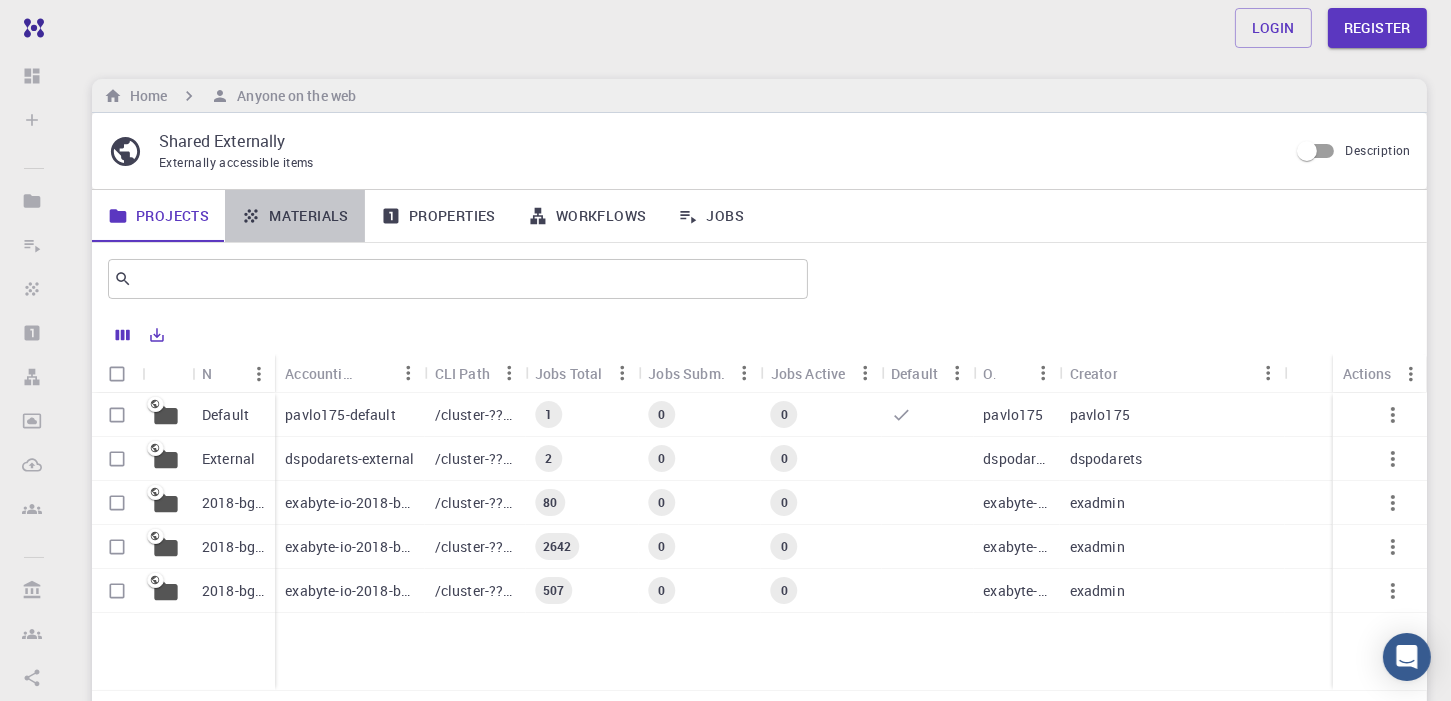 click on "Materials" at bounding box center (295, 216) 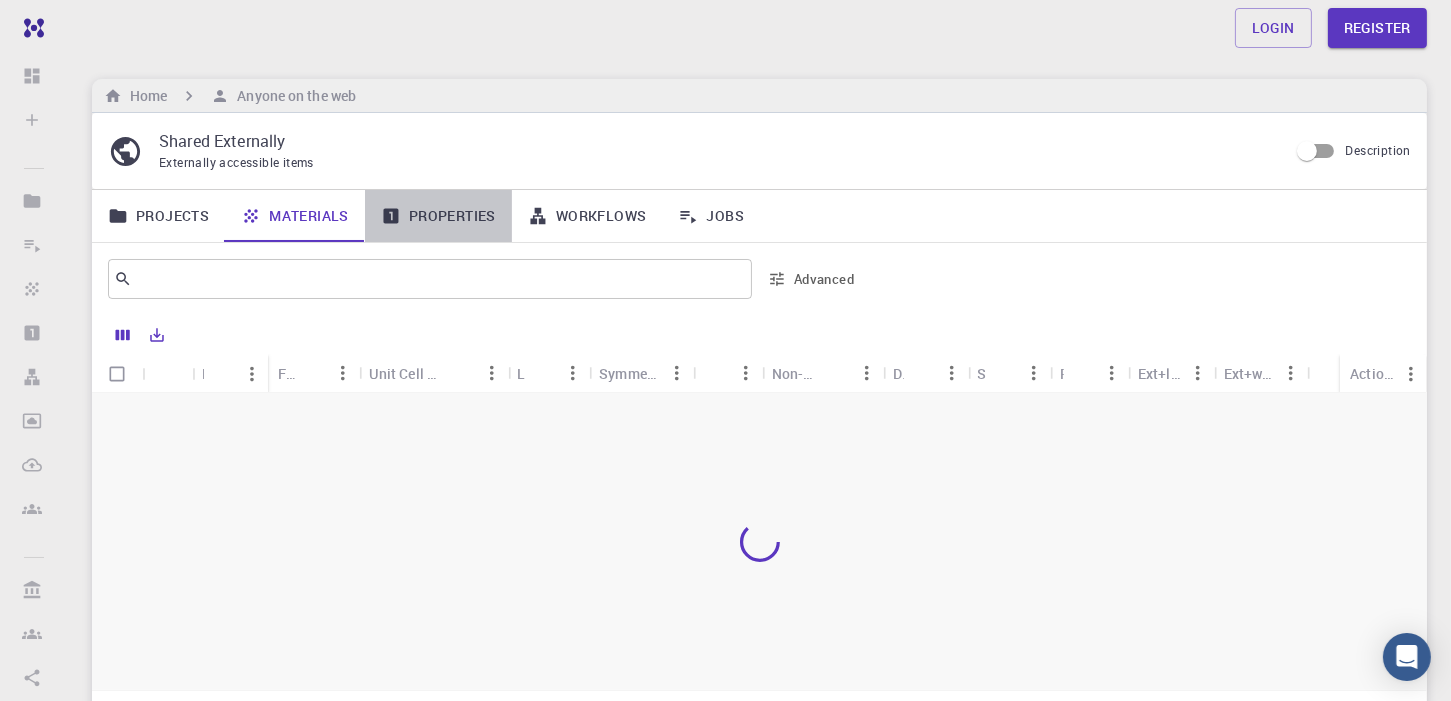 click on "Properties" at bounding box center (438, 216) 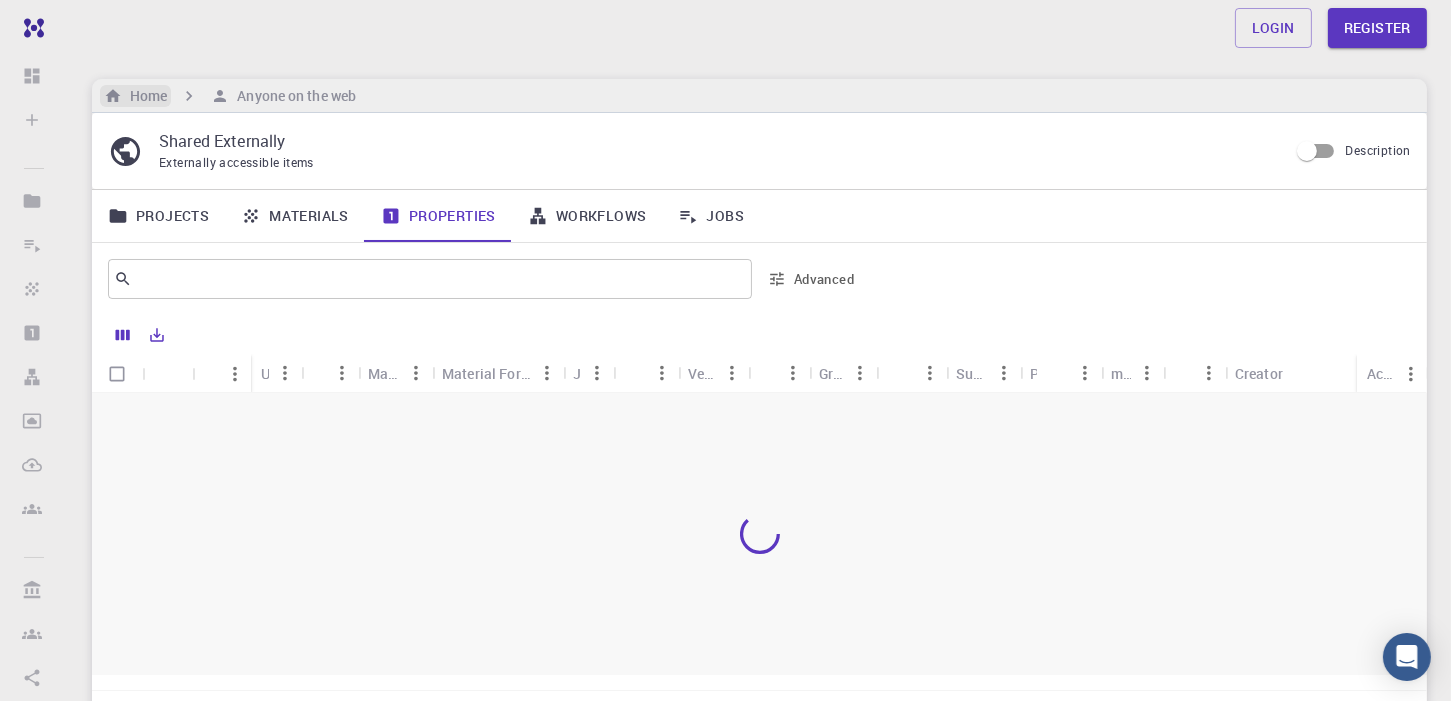 click on "Home" at bounding box center (144, 96) 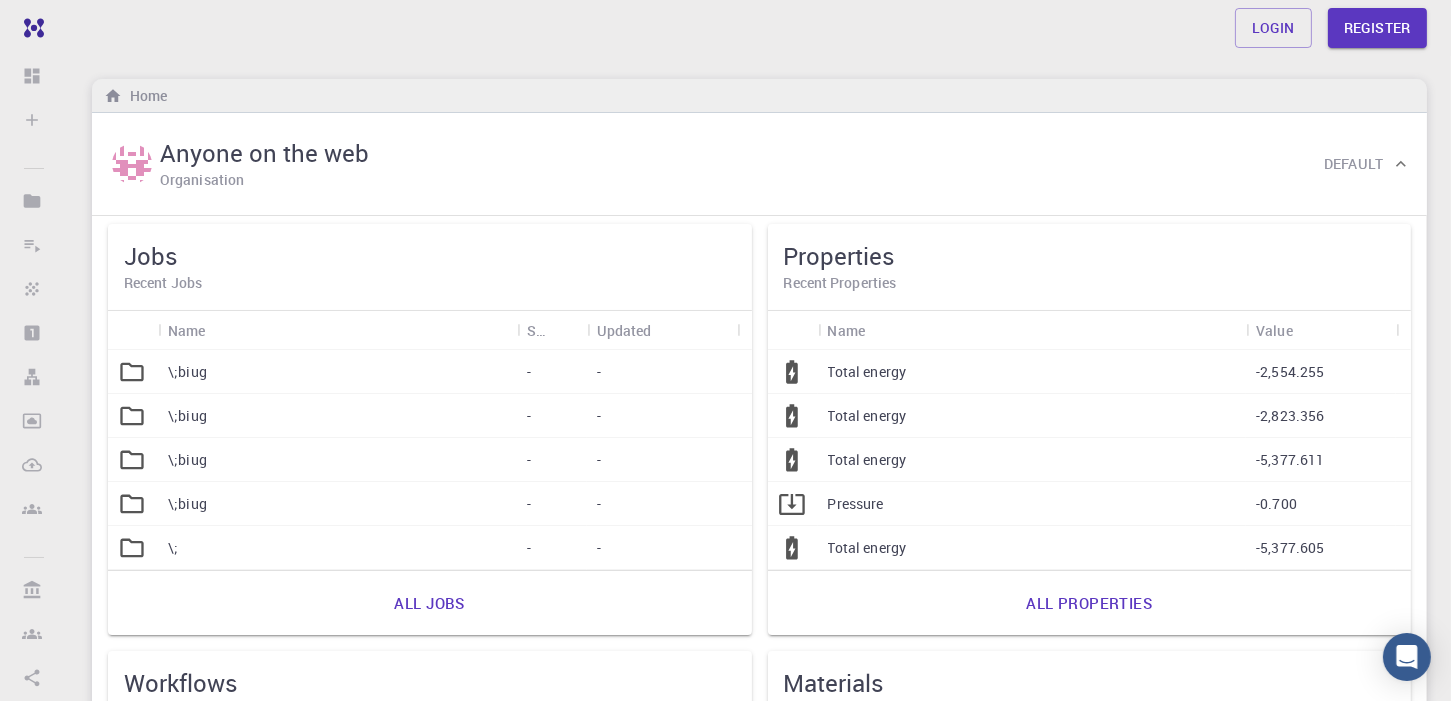 click on "Login Register Home Anyone on the web Organisation Default Jobs Recent Jobs Name Status Updated \;biug - - \;biug - - \;biug - - \;biug - - \; - - All jobs Properties Recent Properties Name Value Total energy -2,554.255 Total energy -2,823.356 Total energy -5,377.611 Pressure -0.700 Total energy -5,377.605 All properties Workflows Recent Workflows Name Updated Total Energy (clone) [DATE] 04:58 Total Energy (NWChem) [DATE] 05:00 Total Energy [DATE] 05:42 D3-GGA-BS-BG-DOS-LANTH [DATE] 08:09 Phonon Grid (KPPRA1600, QPPRA 200) RLX [DATE] 08:09 All workflows Materials Recent Materials Name Lattice Updated Silicon FCC FCC [DATE] 00:32 All materials Projects Recent Projects Name Jobs Active Updated No Projects Yet All projects ©  2025   Exabyte Inc.   All rights reserved. Platform version  [DATE] . Documentation Video Tutorials Terms of service Privacy statement" at bounding box center [759, 830] 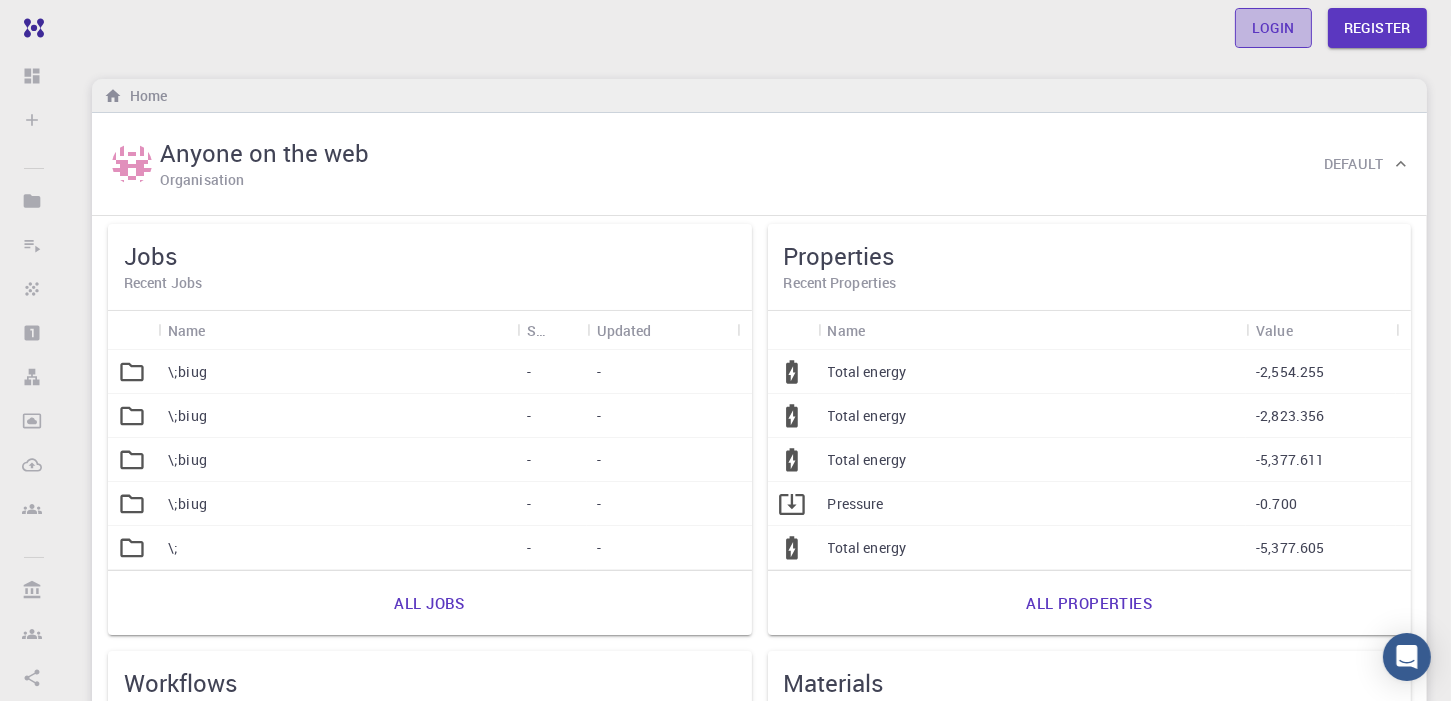 click on "Login" at bounding box center (1273, 28) 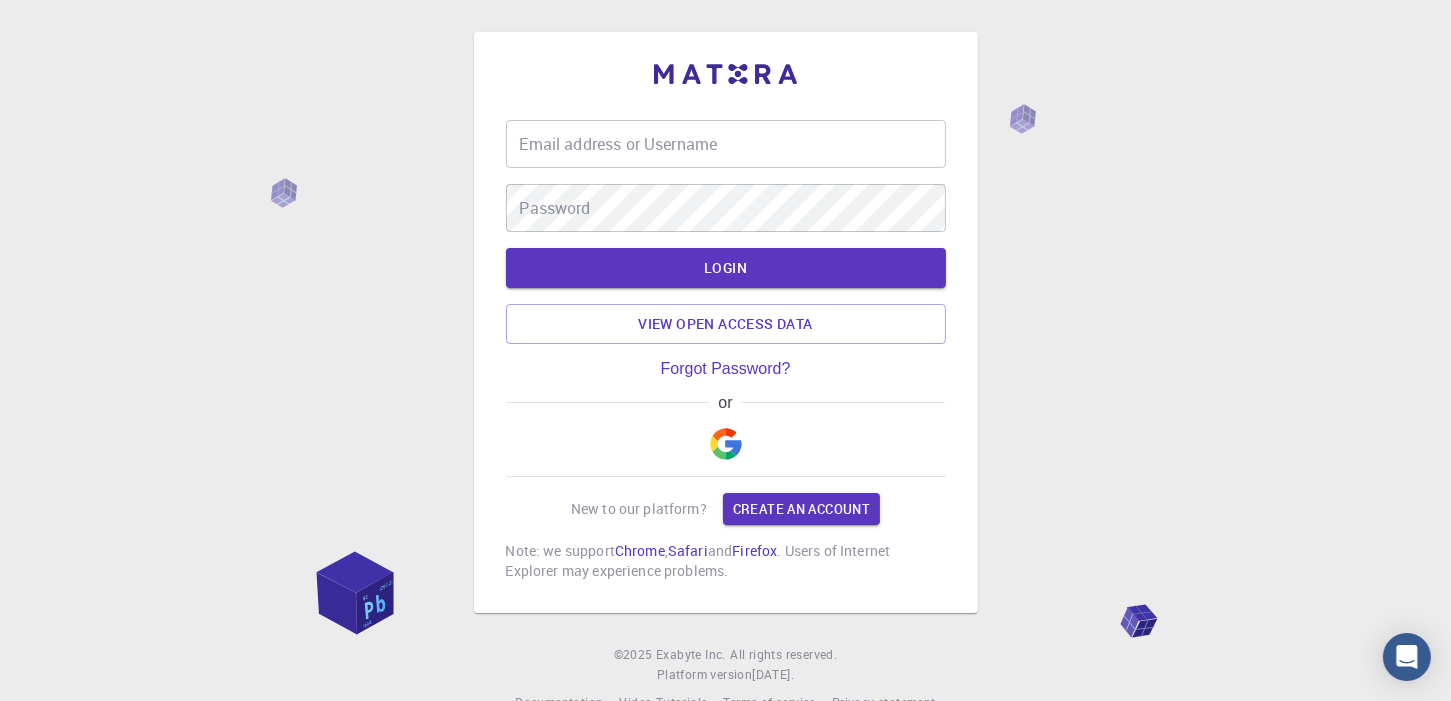 click at bounding box center [726, 444] 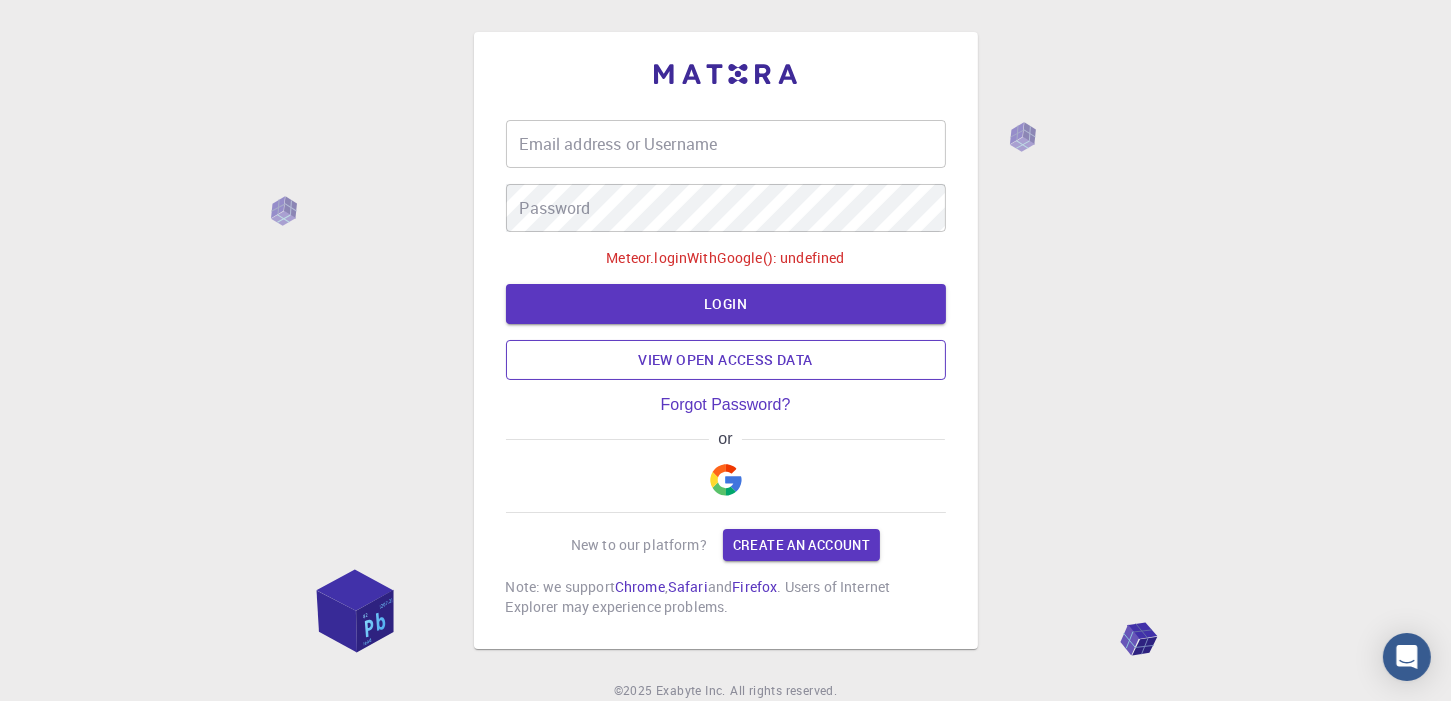 click on "View open access data" at bounding box center (726, 360) 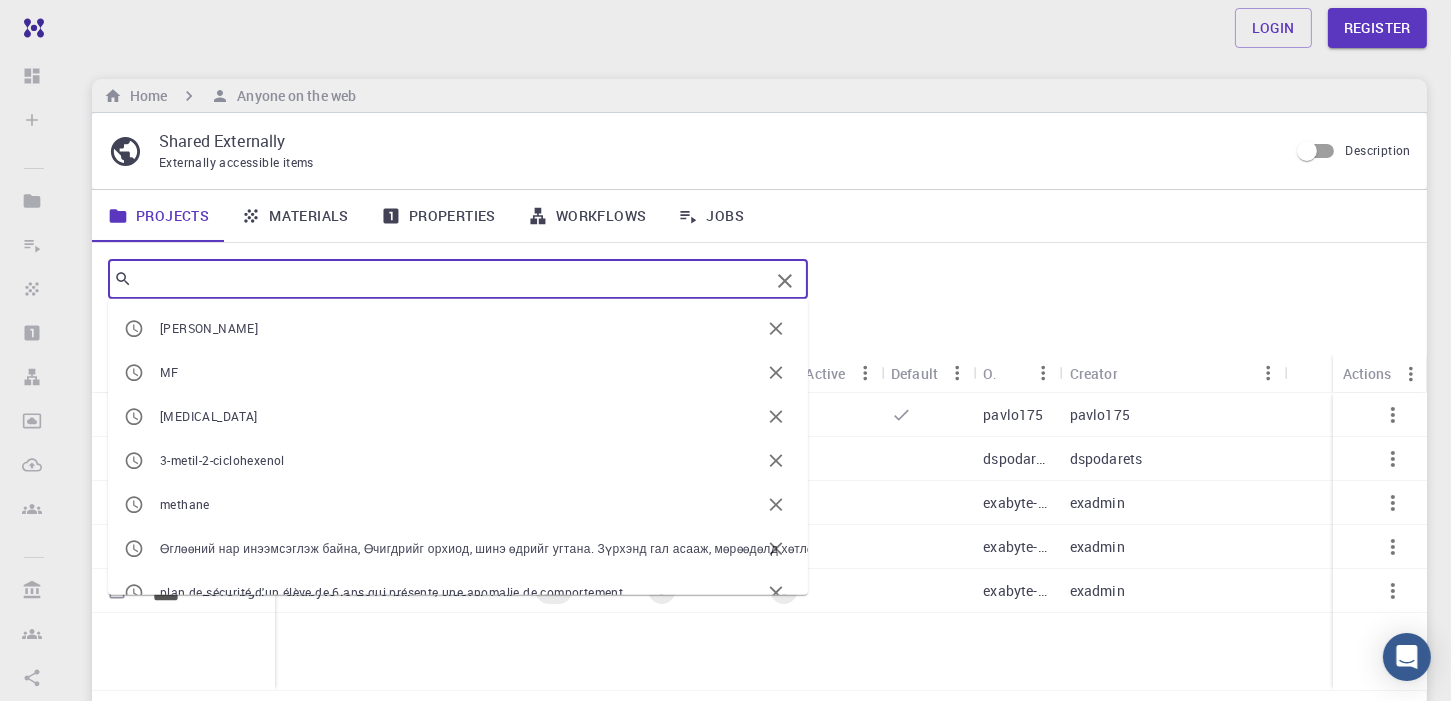 click at bounding box center [450, 279] 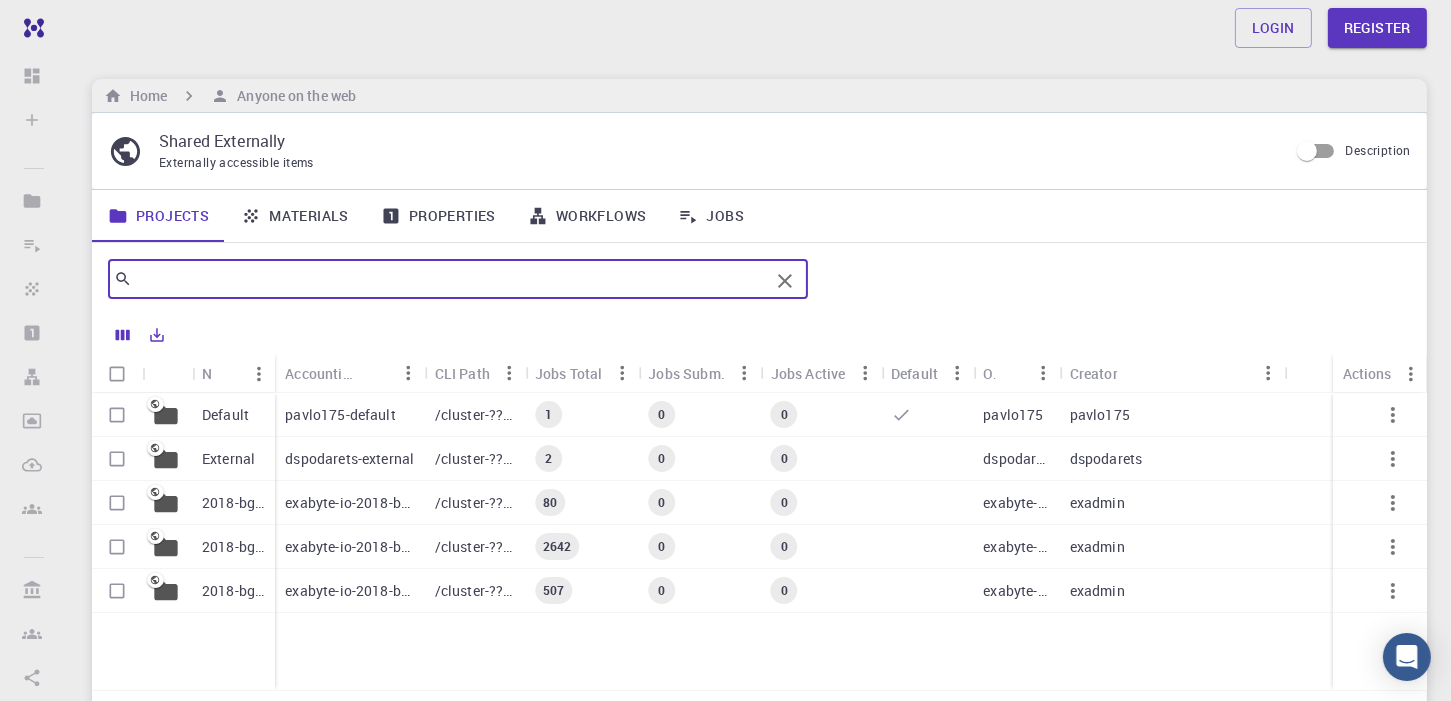 click on "​" at bounding box center (458, 279) 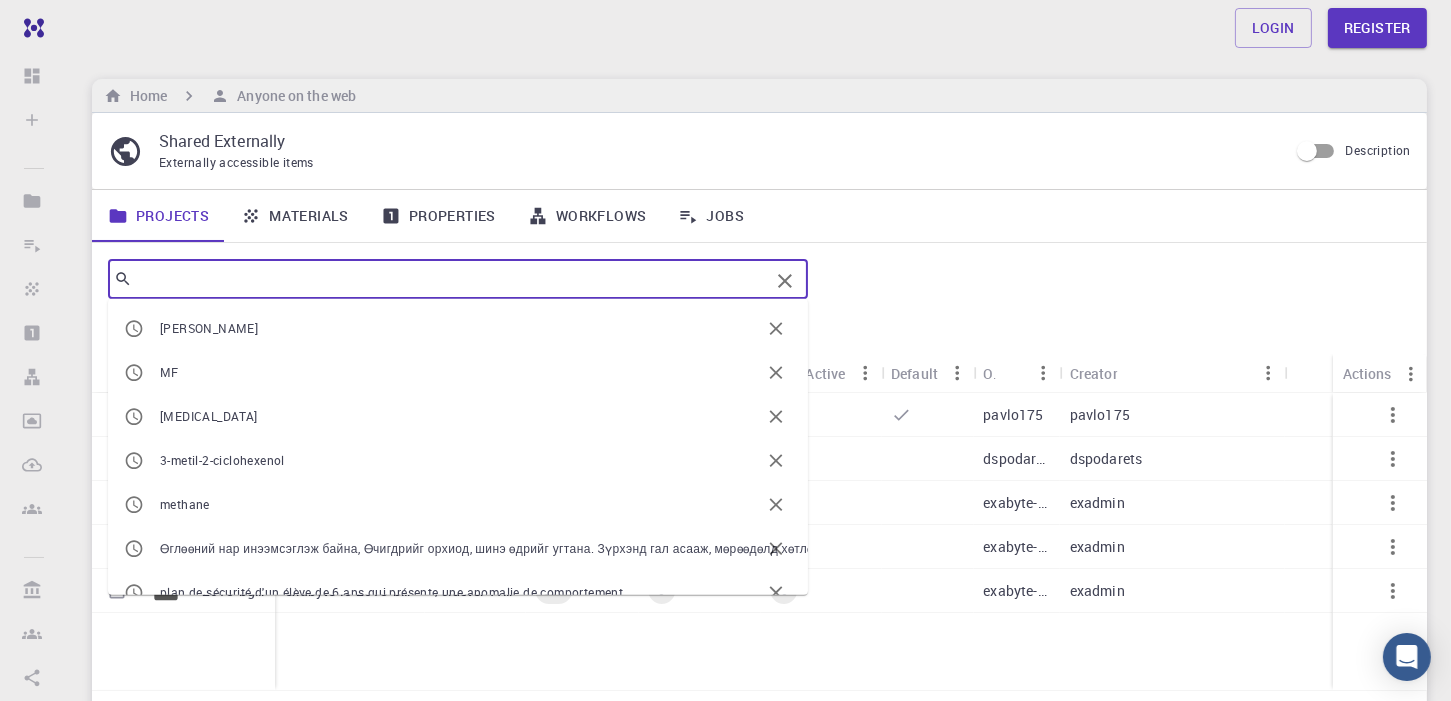 paste on "from tensorflow.keras.models import Sequential from tensorflow.keras.layers import Conv2D, MaxPooling2D, Flatten, Dense, Dropout from tensorflow.keras.preprocessing.image import ImageDataGenerator  def build_eye_state_model(input_shape=(24, 24, 1)):     model = Sequential([         Conv2D(32, (3,3), activation='relu', input_shape=input_shape),         MaxPooling2D(2,2),         Conv2D(64, (3,3), activation='relu'),         MaxPooling2D(2,2),         Flatten(),         Dense(128, activation='relu'),         Dropout(0.5),         Dense(2, activation='softmax')  # 2 classes: open, closed     ])     model.compile(optimizer='[PERSON_NAME]', loss='categorical_crossentropy', metrics=['accuracy'])     return model" 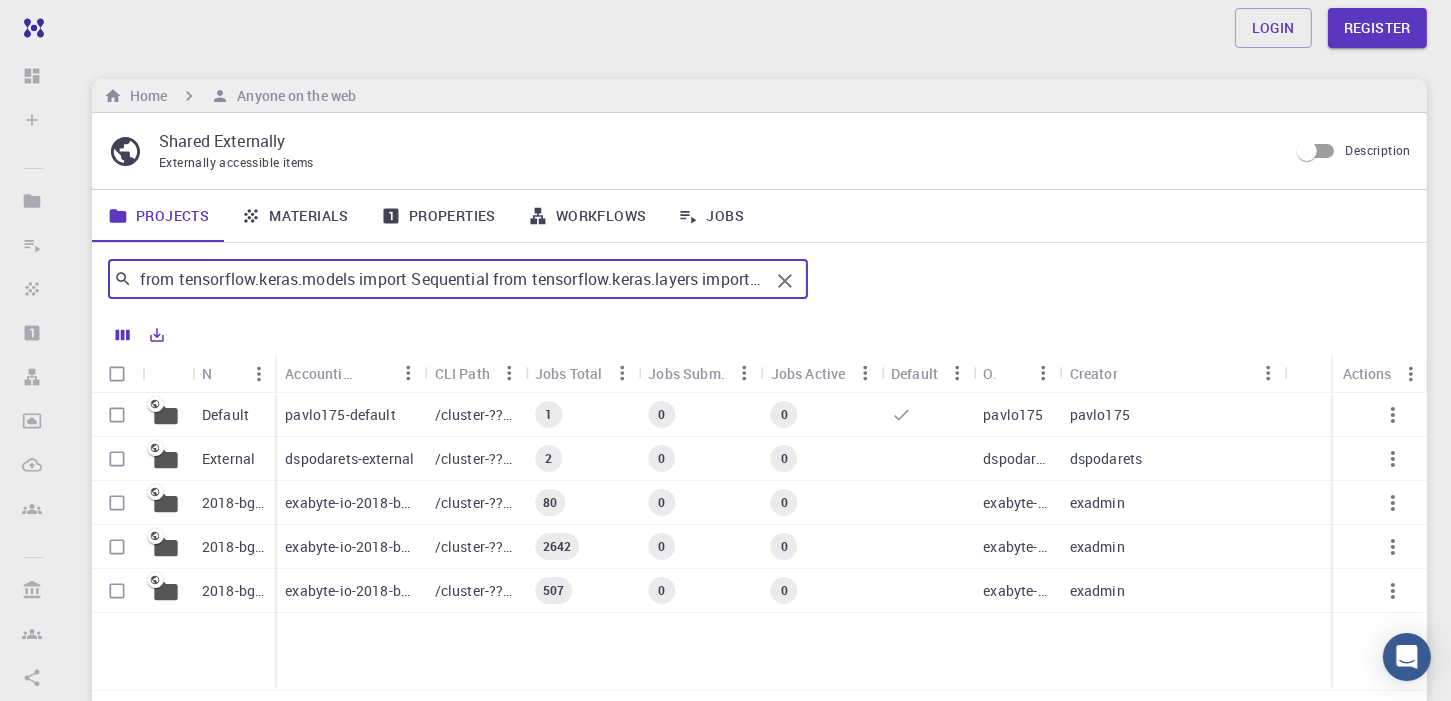 scroll, scrollTop: 0, scrollLeft: 4305, axis: horizontal 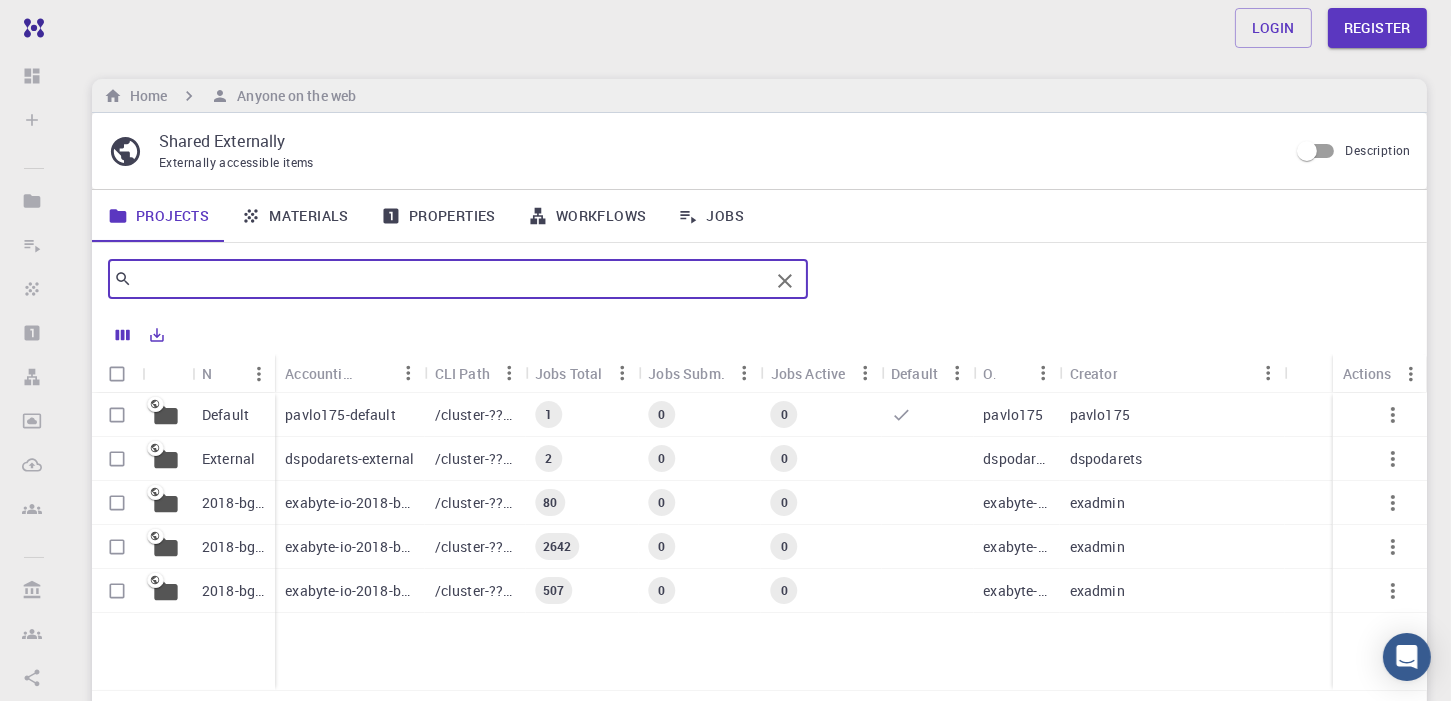 type on "from tensorflow.keras.models import Sequential from tensorflow.keras.layers import Conv2D, MaxPooling2D, Flatten, Dense, Dropout from tensorflow.keras.preprocessing.image import ImageDataGenerator  def build_eye_state_model(input_shape=(24, 24, 1)):     model = Sequential([         Conv2D(32, (3,3), activation='relu', input_shape=input_shape),         MaxPooling2D(2,2),         Conv2D(64, (3,3), activation='relu'),         MaxPooling2D(2,2),         Flatten(),         Dense(128, activation='relu'),         Dropout(0.5),         Dense(2, activation='softmax')  # 2 classes: open, closed     ])     model.compile(optimizer='[PERSON_NAME]', loss='categorical_crossentropy', metrics=['accuracy'])     return model" 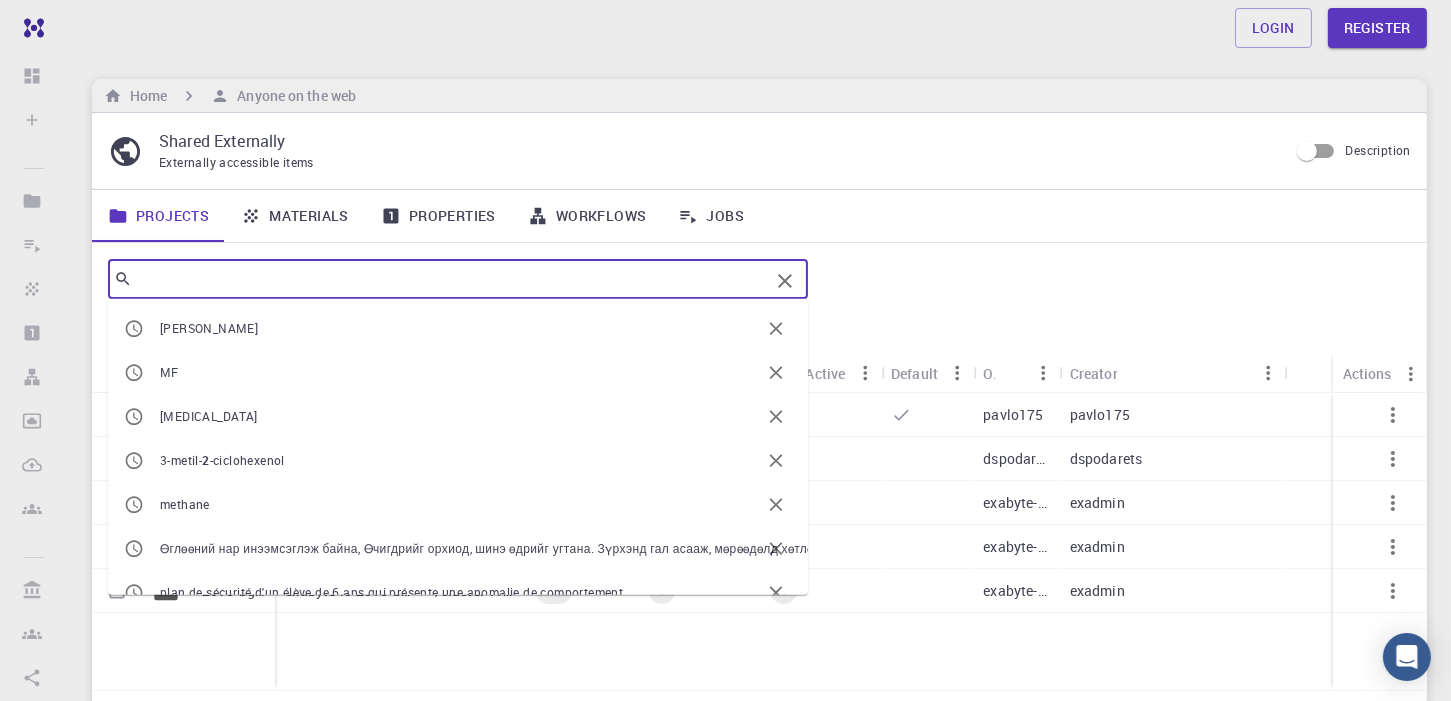 click 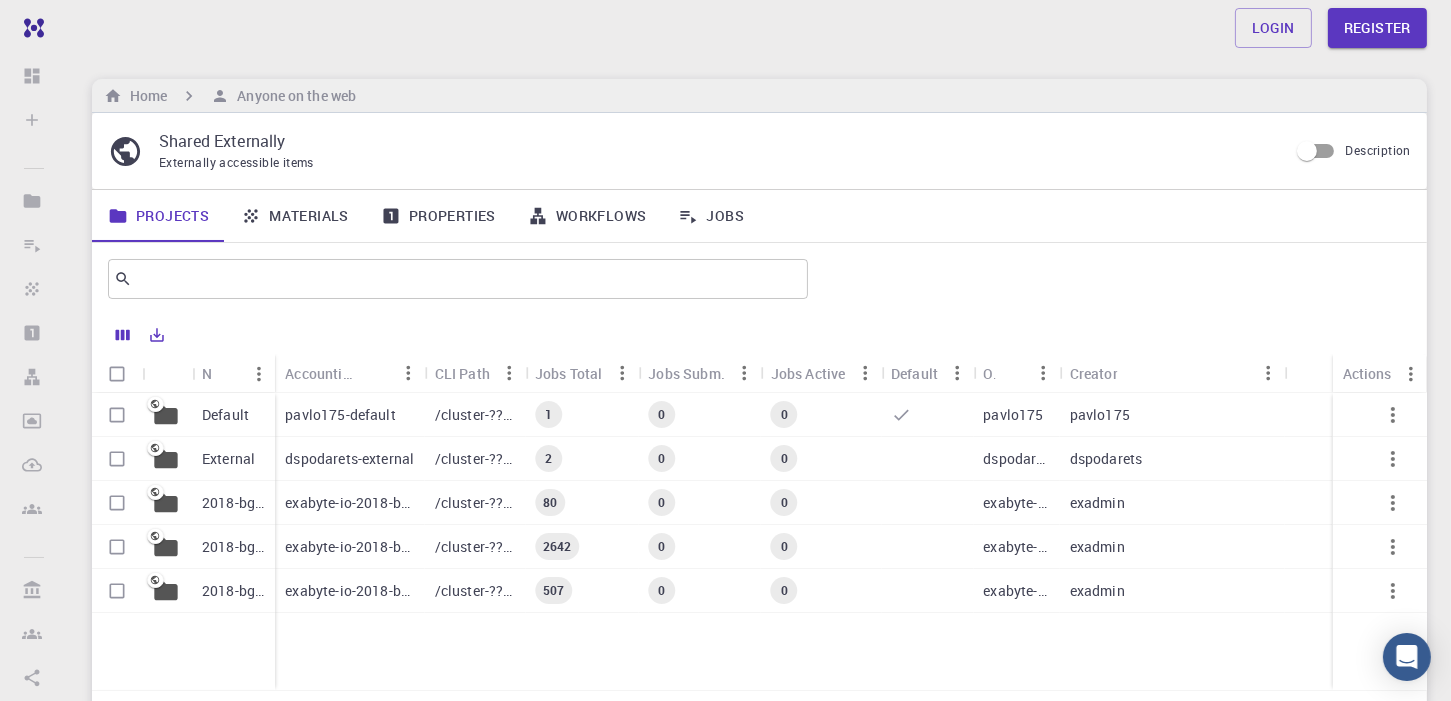 click on "Login Register" at bounding box center [759, 28] 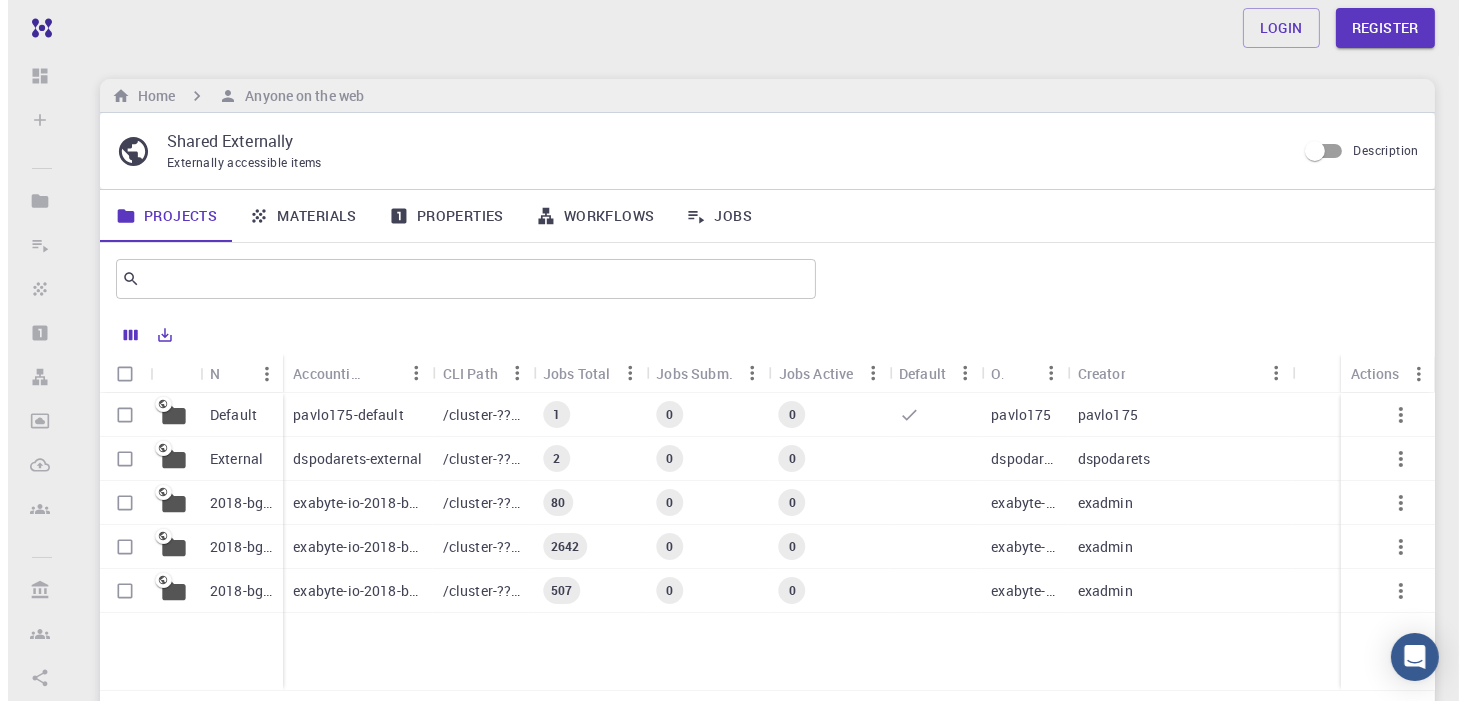 scroll, scrollTop: 0, scrollLeft: 0, axis: both 